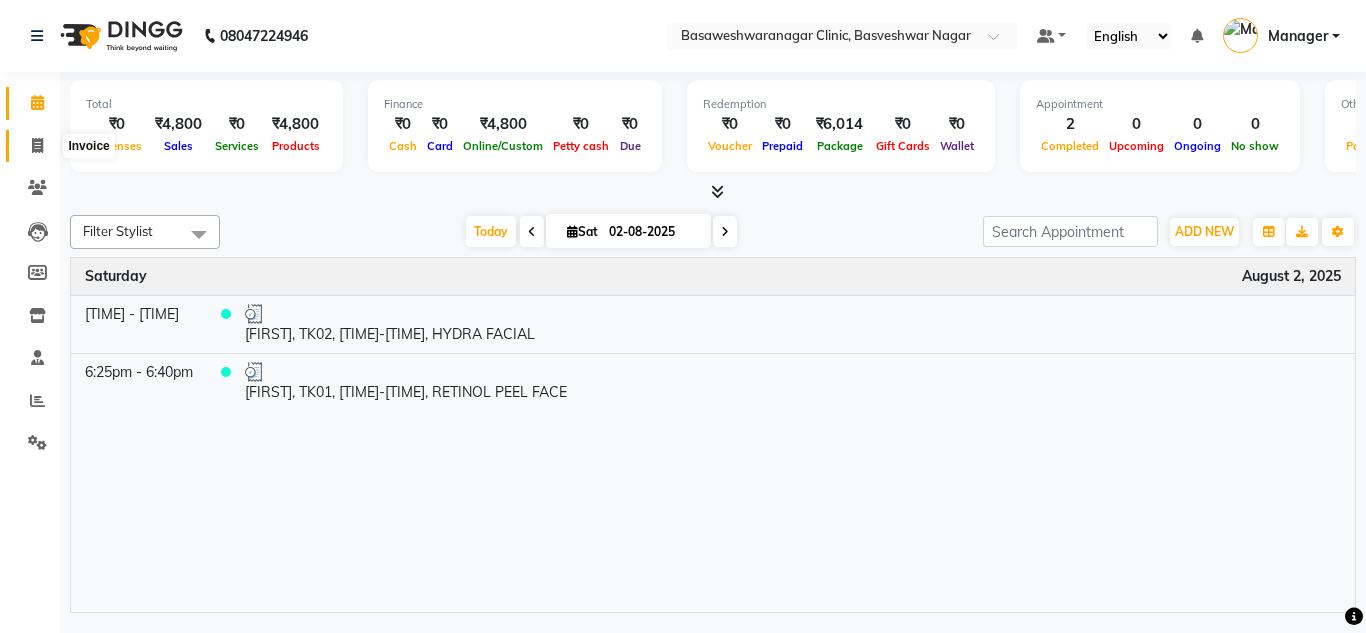 scroll, scrollTop: 0, scrollLeft: 0, axis: both 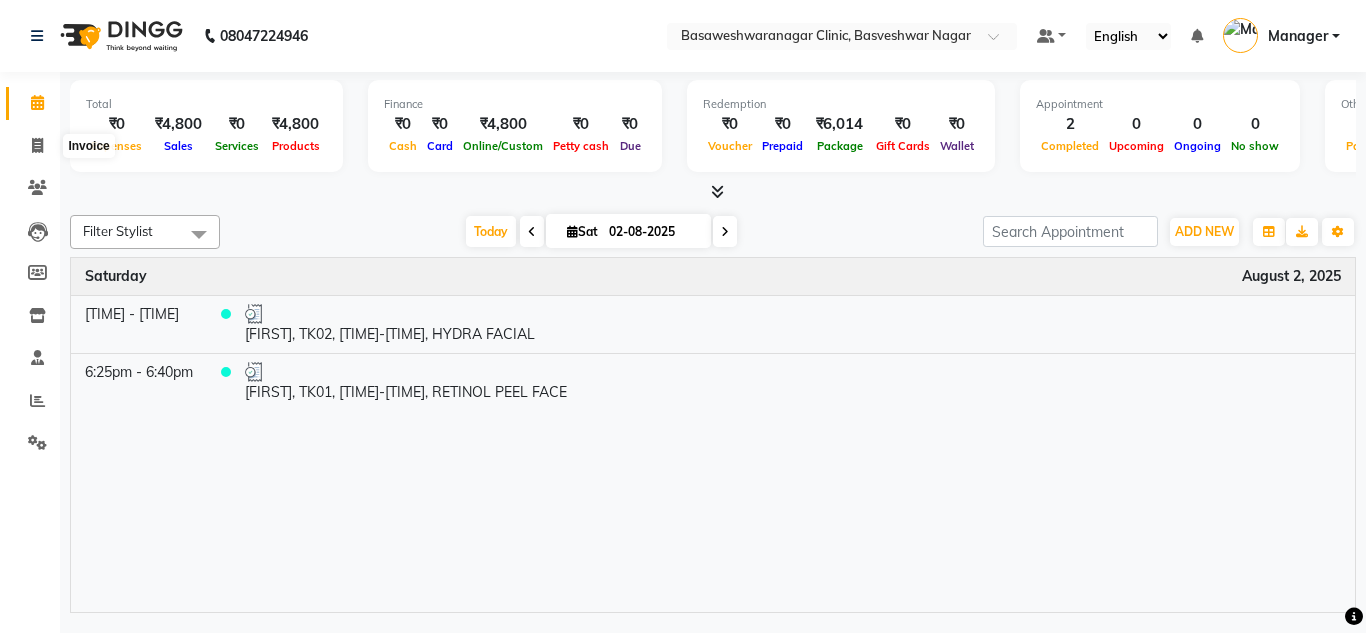 select on "service" 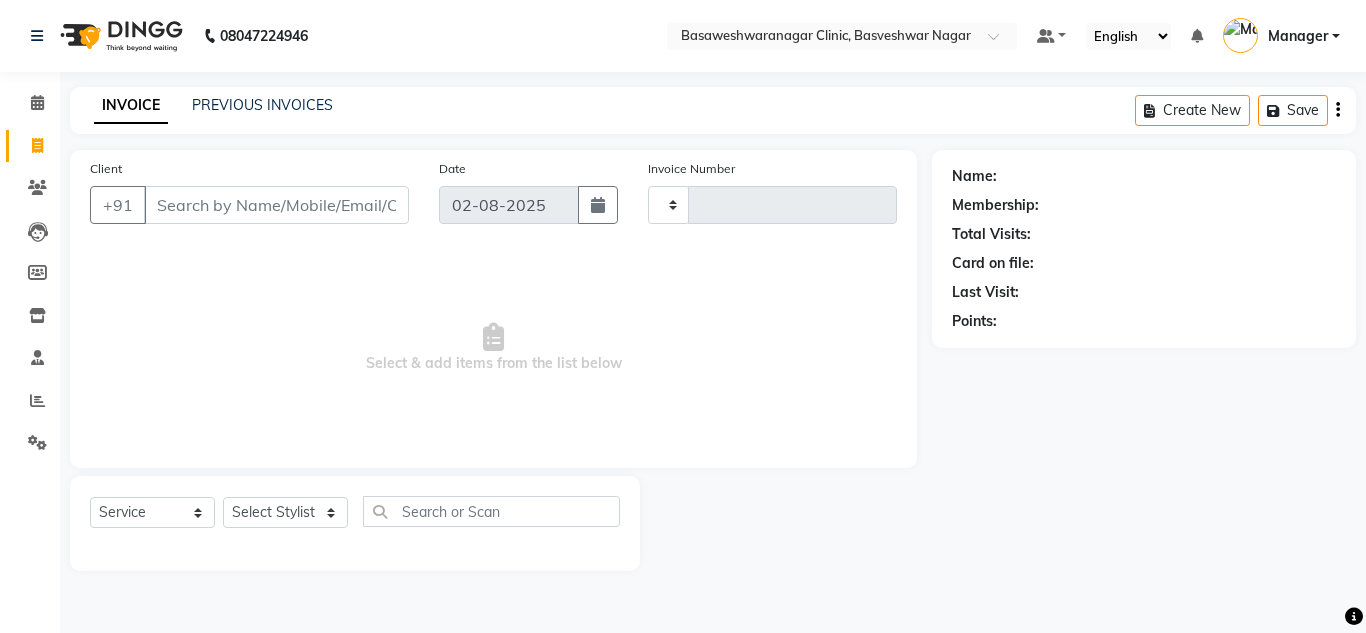 type on "0534" 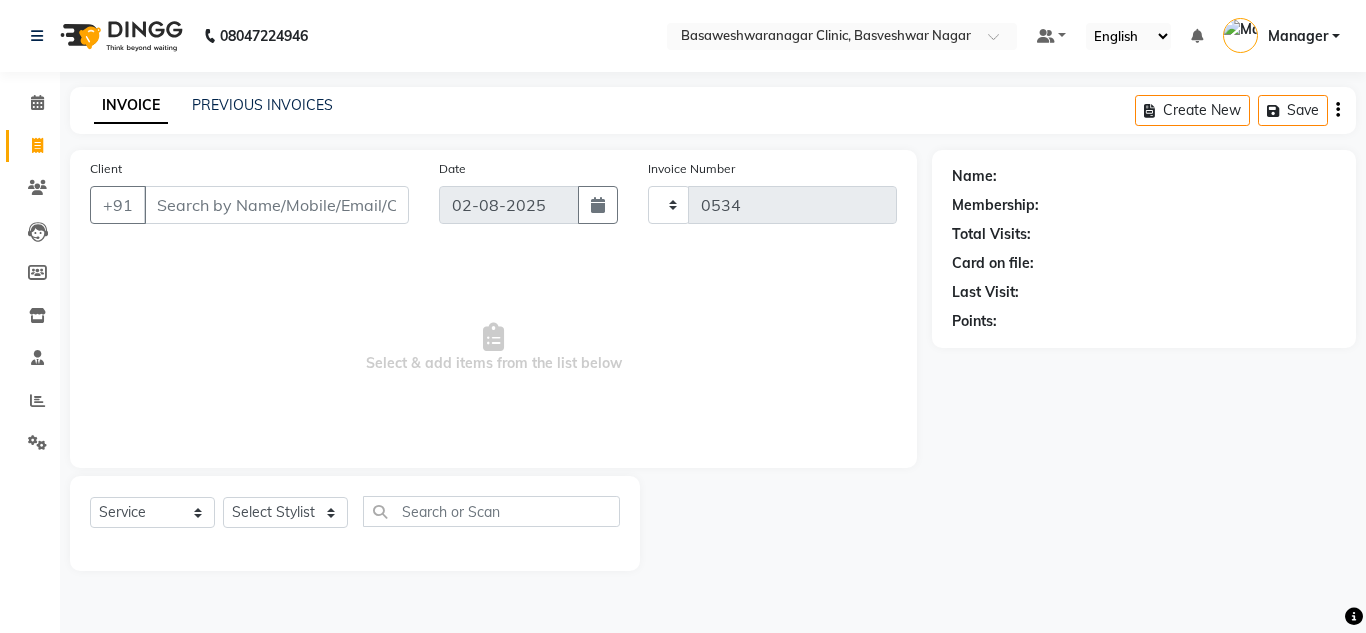 select on "7441" 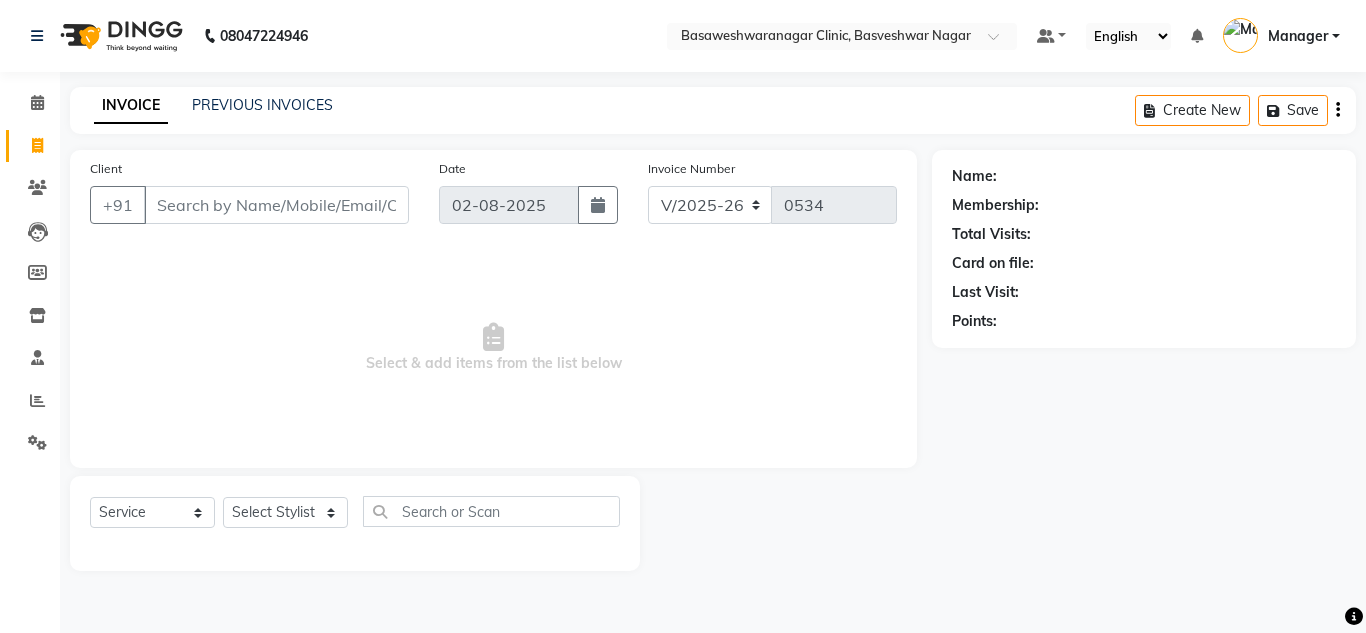 click on "Client" at bounding box center (276, 205) 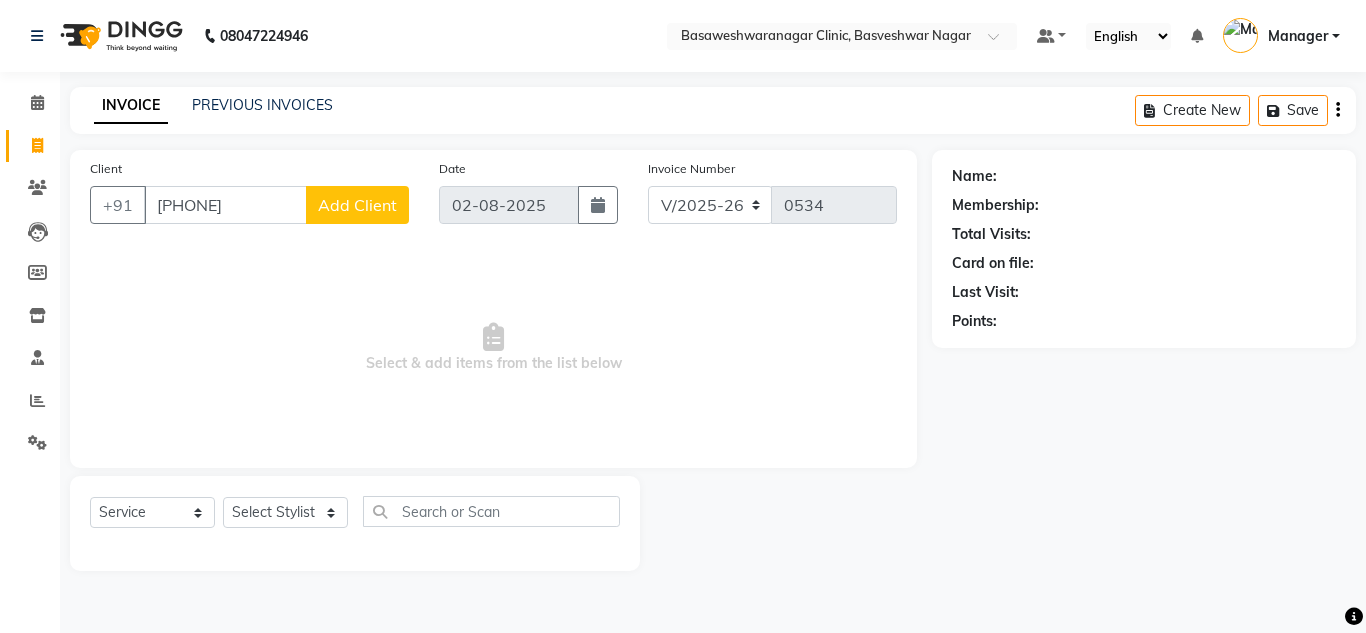 type on "[PHONE]" 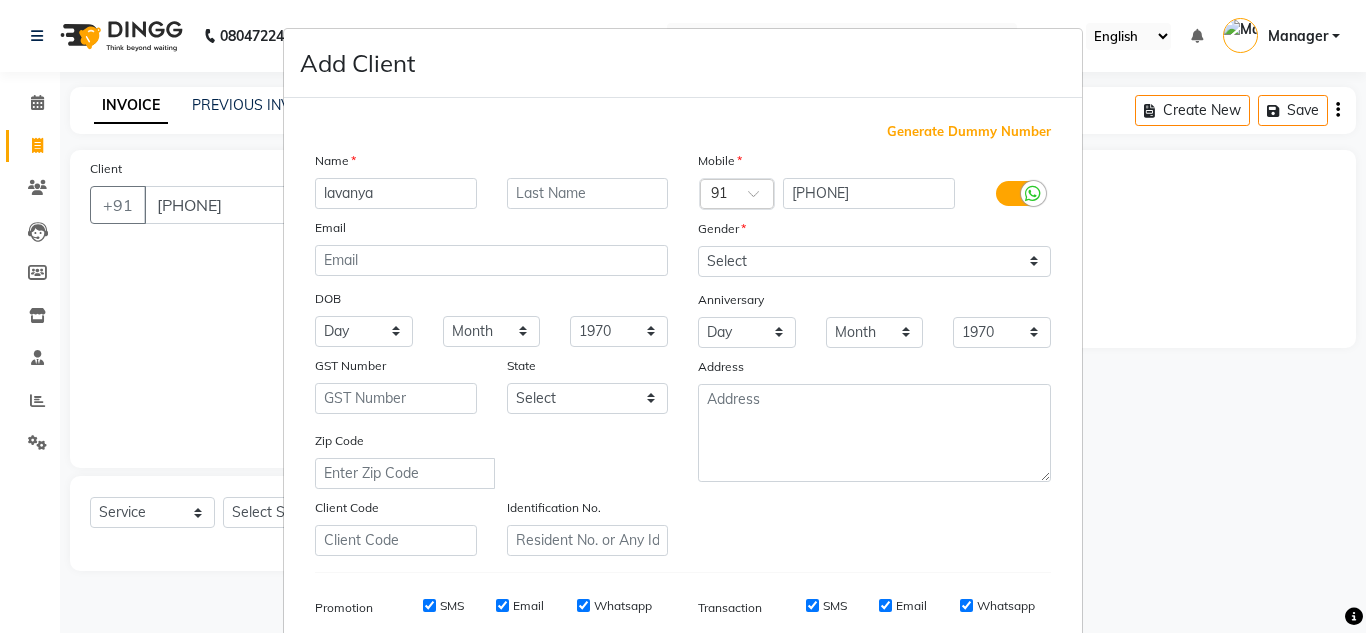 type on "lavanya" 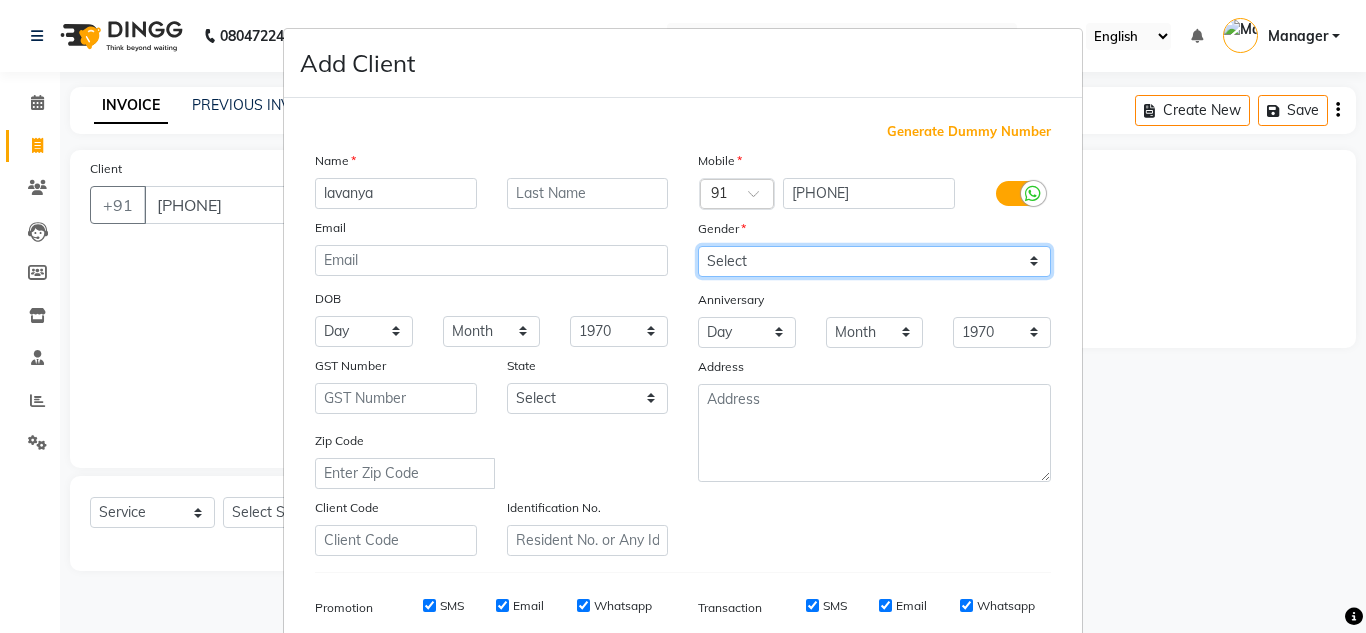 click on "Select Male Female Other Prefer Not To Say" at bounding box center (874, 261) 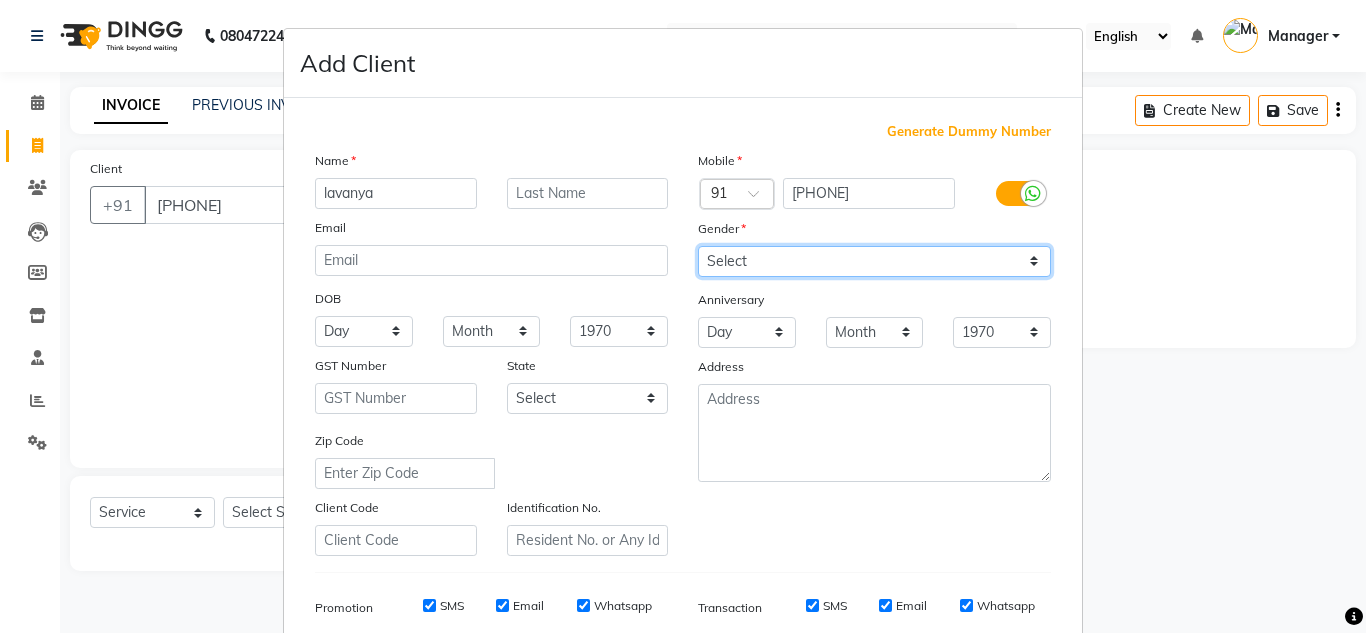 select on "female" 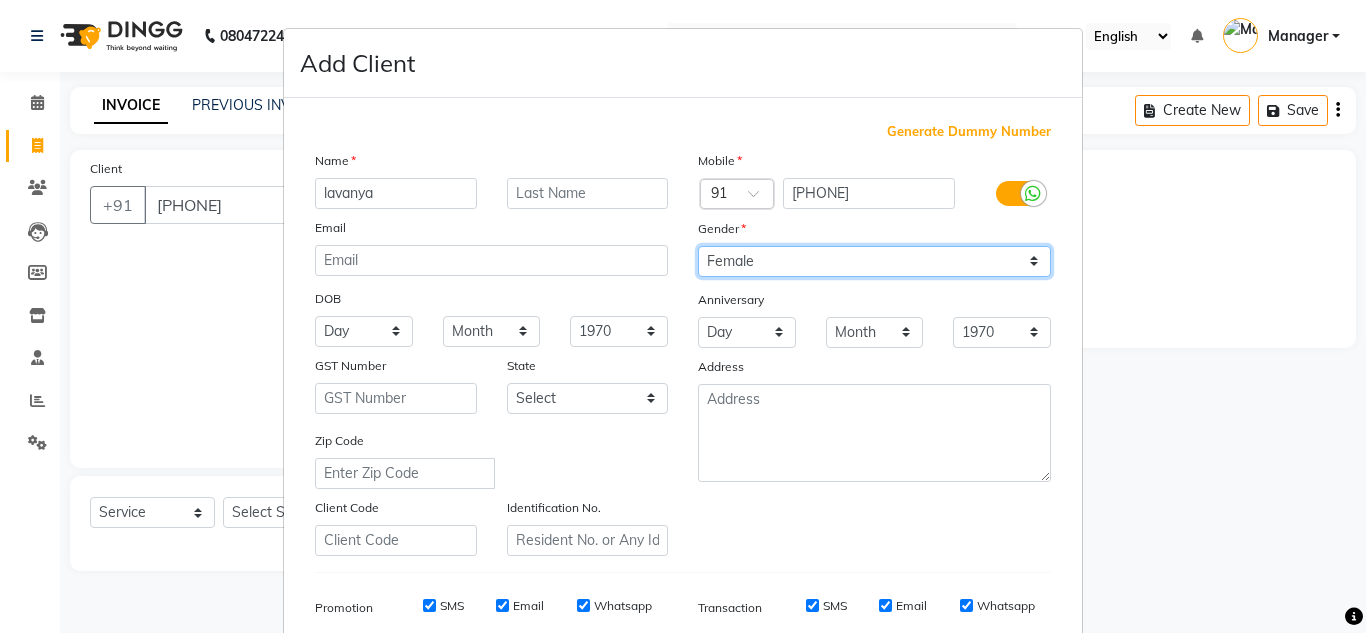 click on "Select Male Female Other Prefer Not To Say" at bounding box center (874, 261) 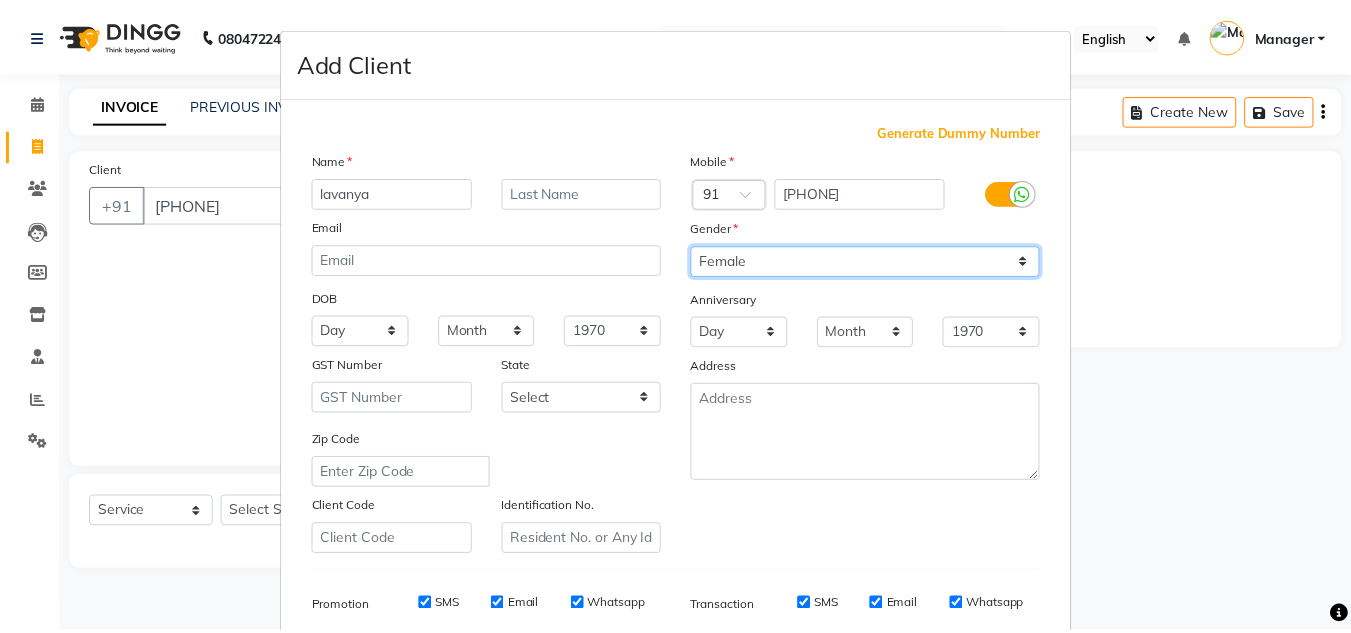 scroll, scrollTop: 290, scrollLeft: 0, axis: vertical 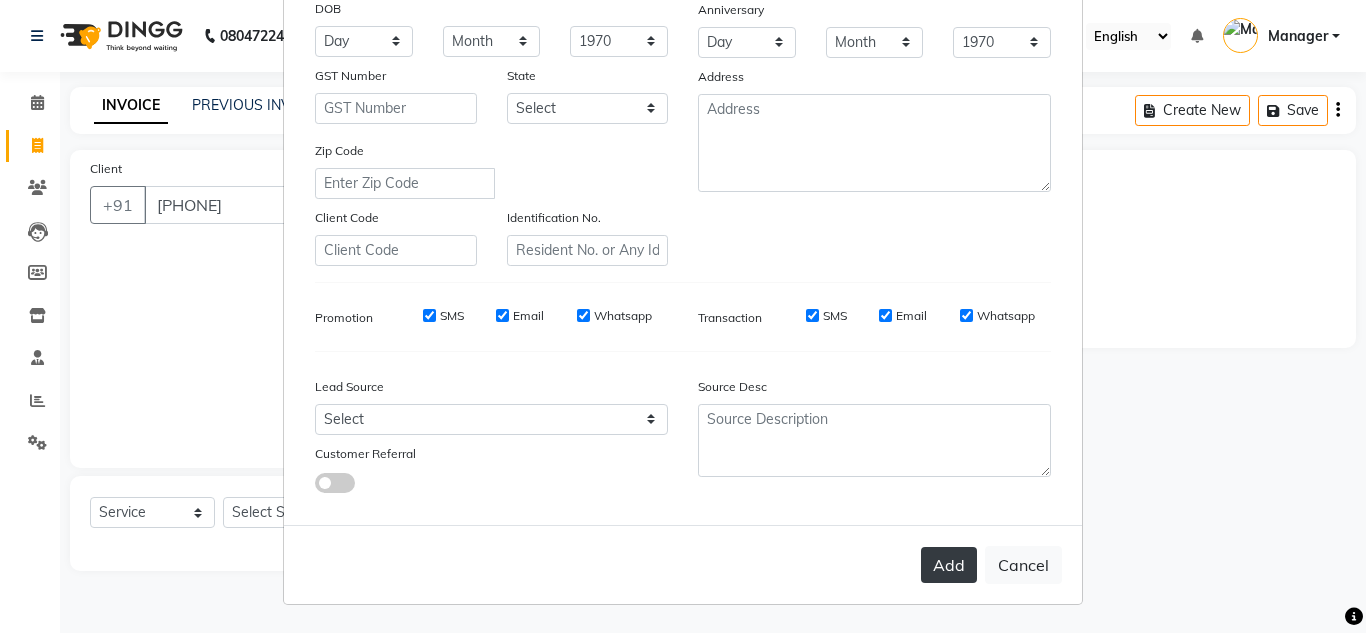 click on "Add" at bounding box center (949, 565) 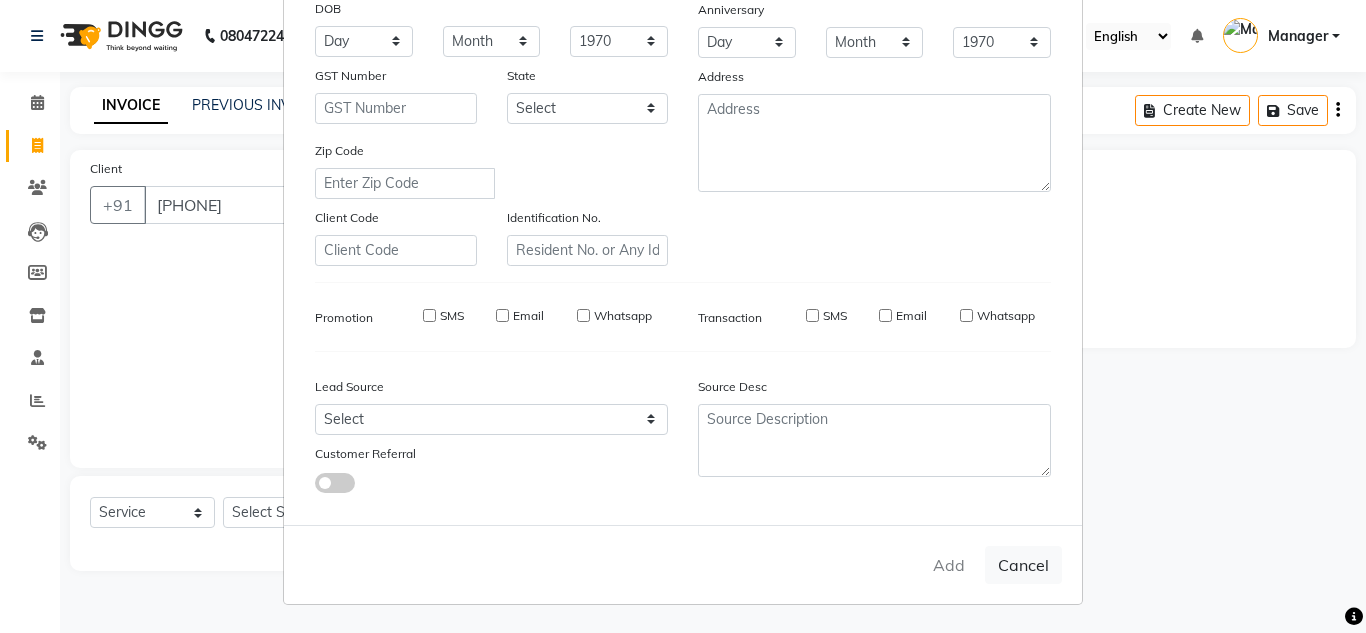 type 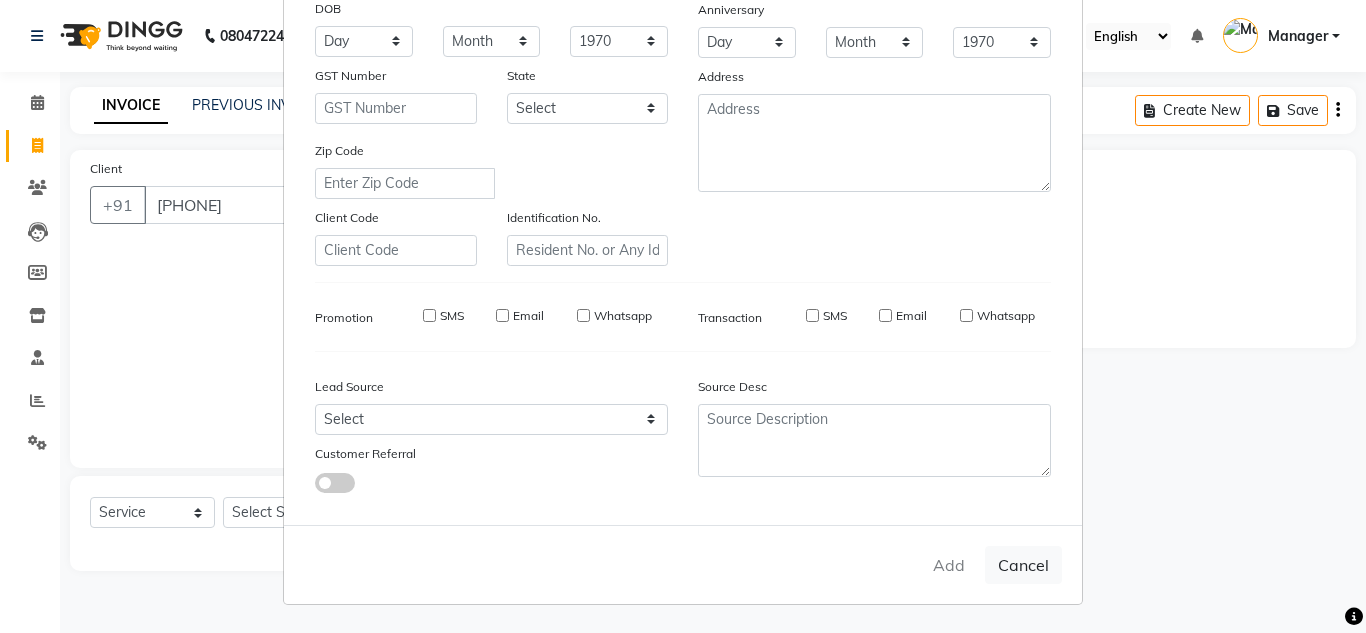 select 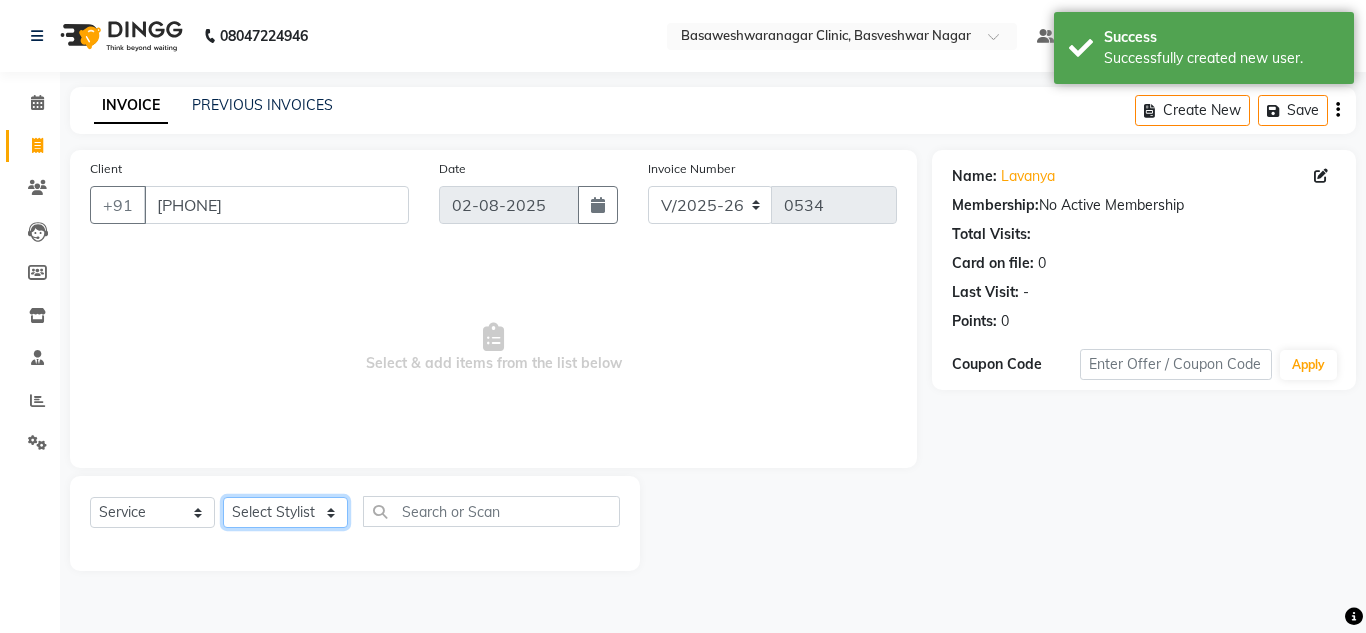 click on "Select Stylist Dr.[LAST] Dr [LAST] [FIRST] Manager [FIRST] [FIRST] [FIRST] [FIRST] [FIRST] [FIRST]" 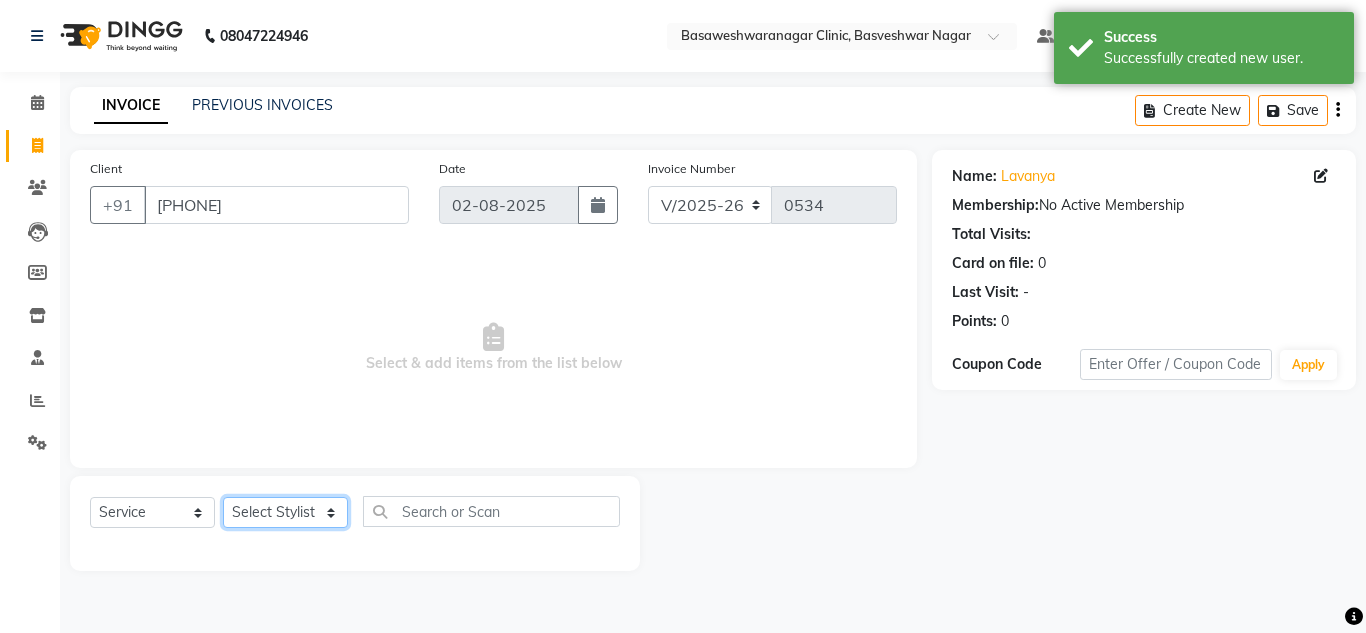 select on "65321" 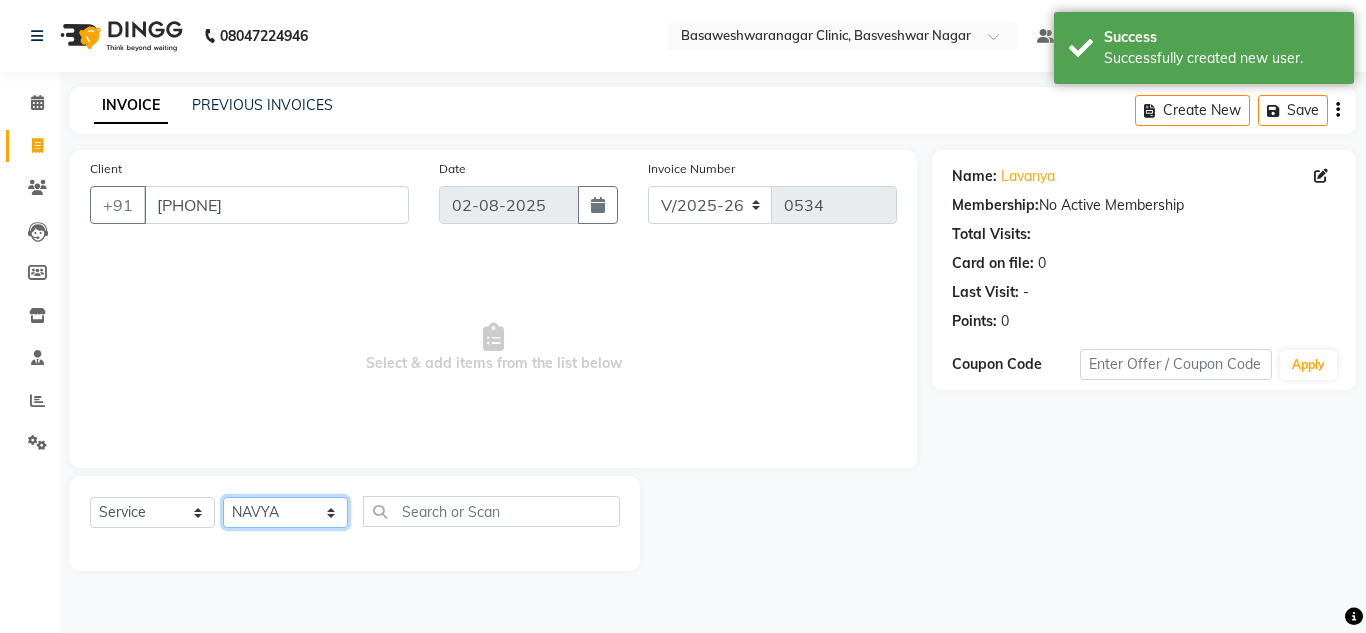click on "Select Stylist Dr.[LAST] Dr [LAST] [FIRST] Manager [FIRST] [FIRST] [FIRST] [FIRST] [FIRST] [FIRST]" 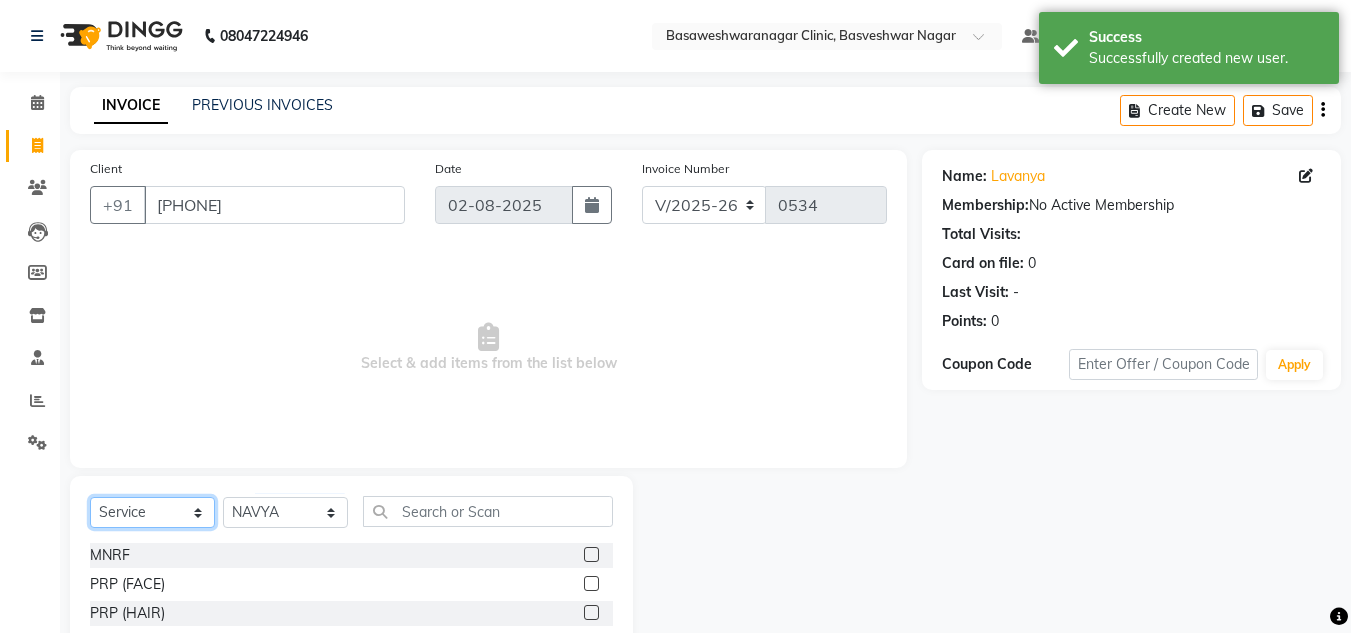 click on "Select  Service  Product  Membership  Package Voucher Prepaid Gift Card" 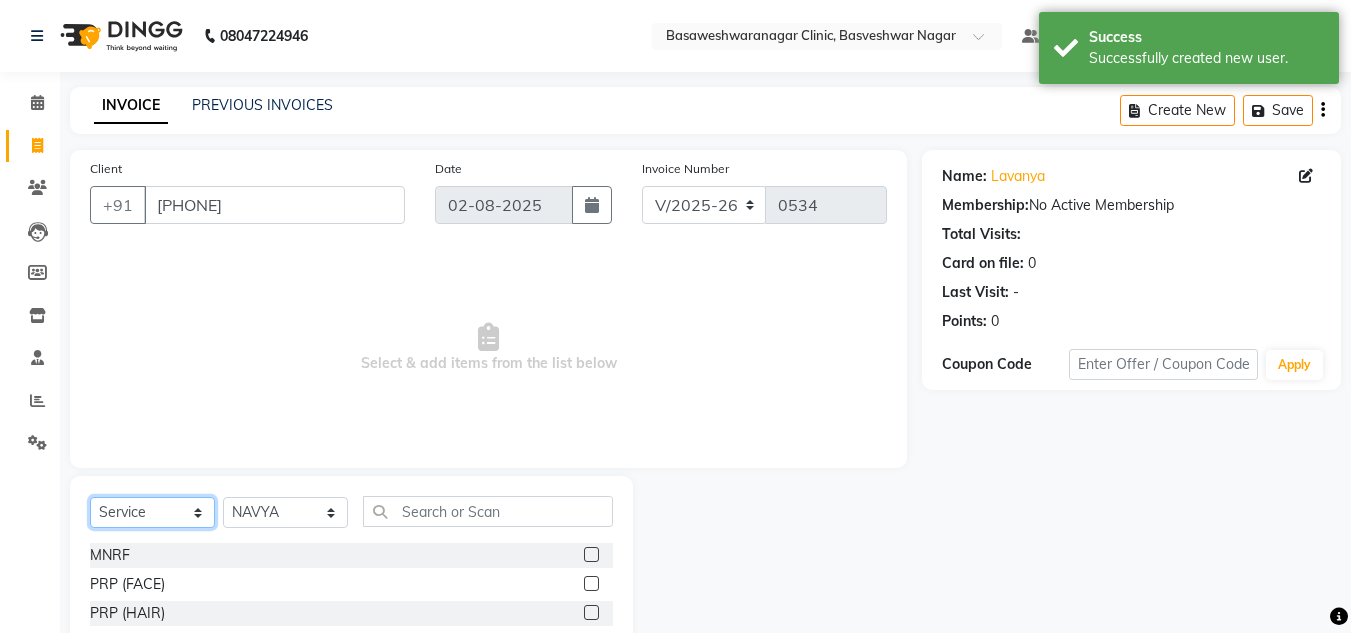 select on "product" 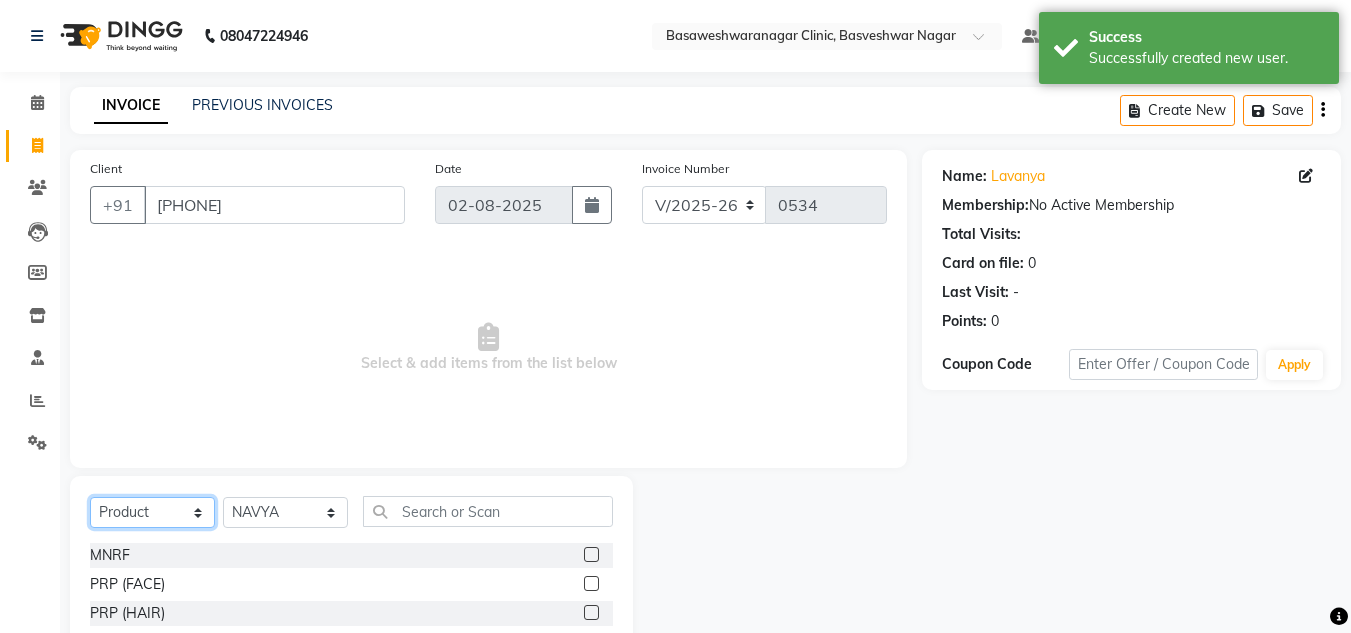 click on "Select  Service  Product  Membership  Package Voucher Prepaid Gift Card" 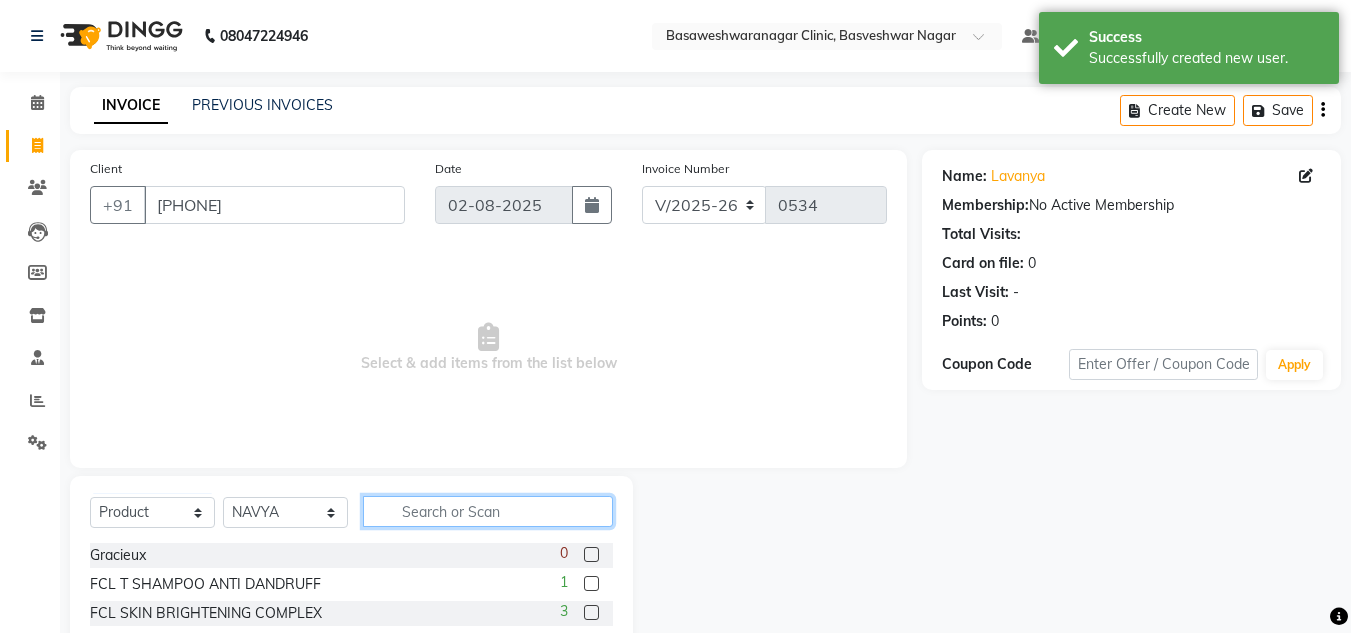 click 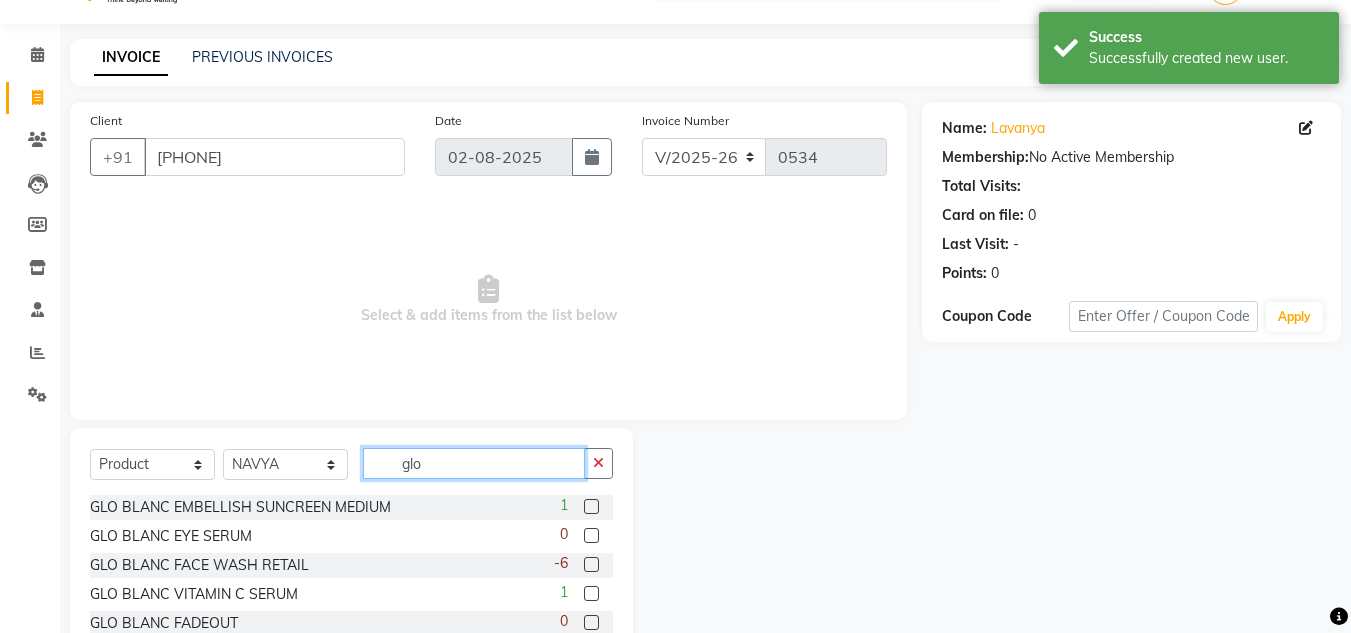 scroll, scrollTop: 54, scrollLeft: 0, axis: vertical 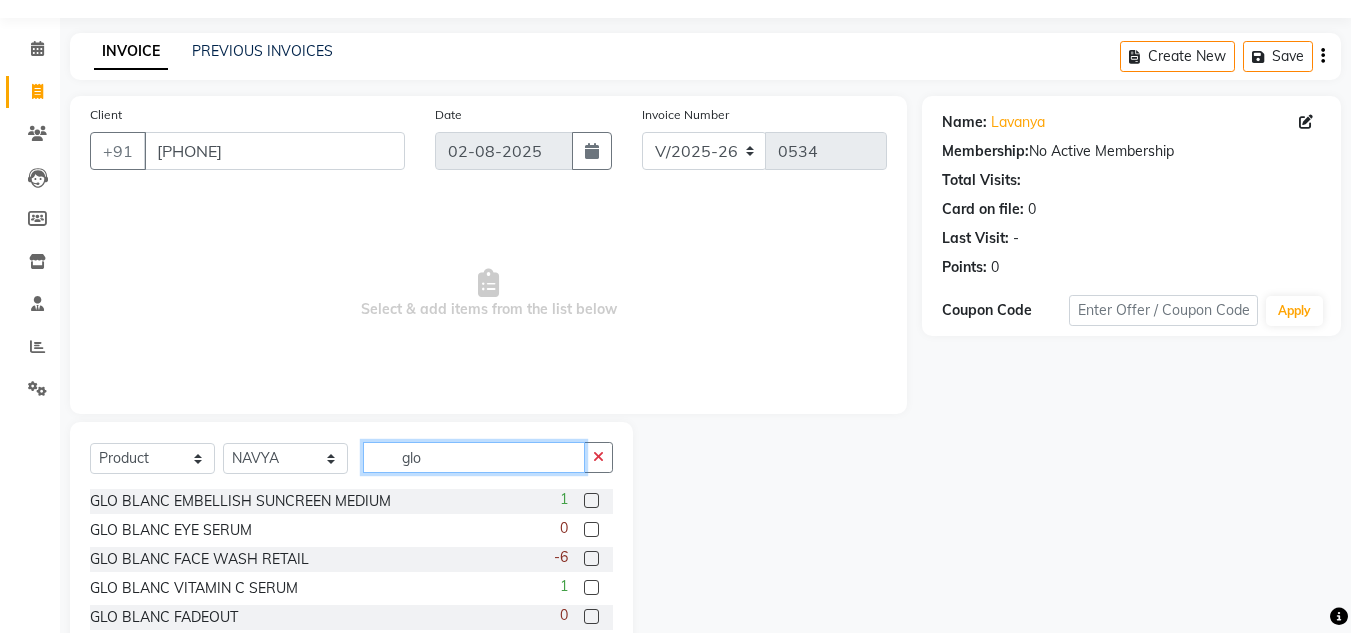 type on "glo" 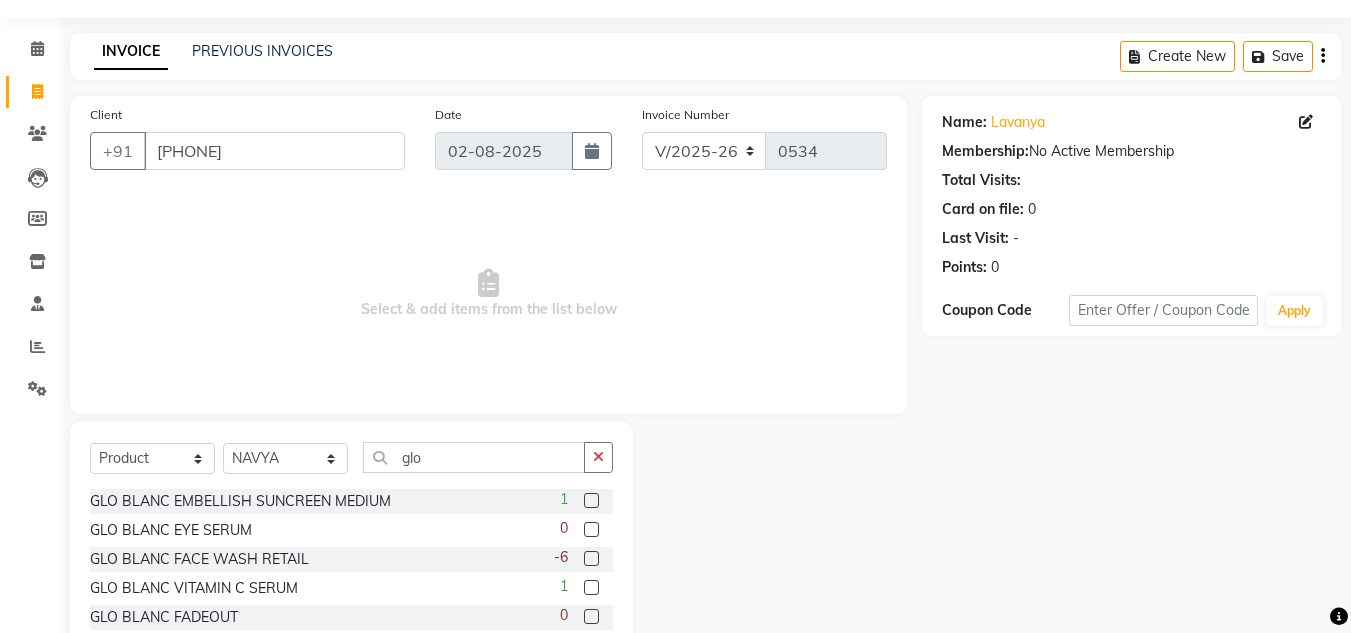 click 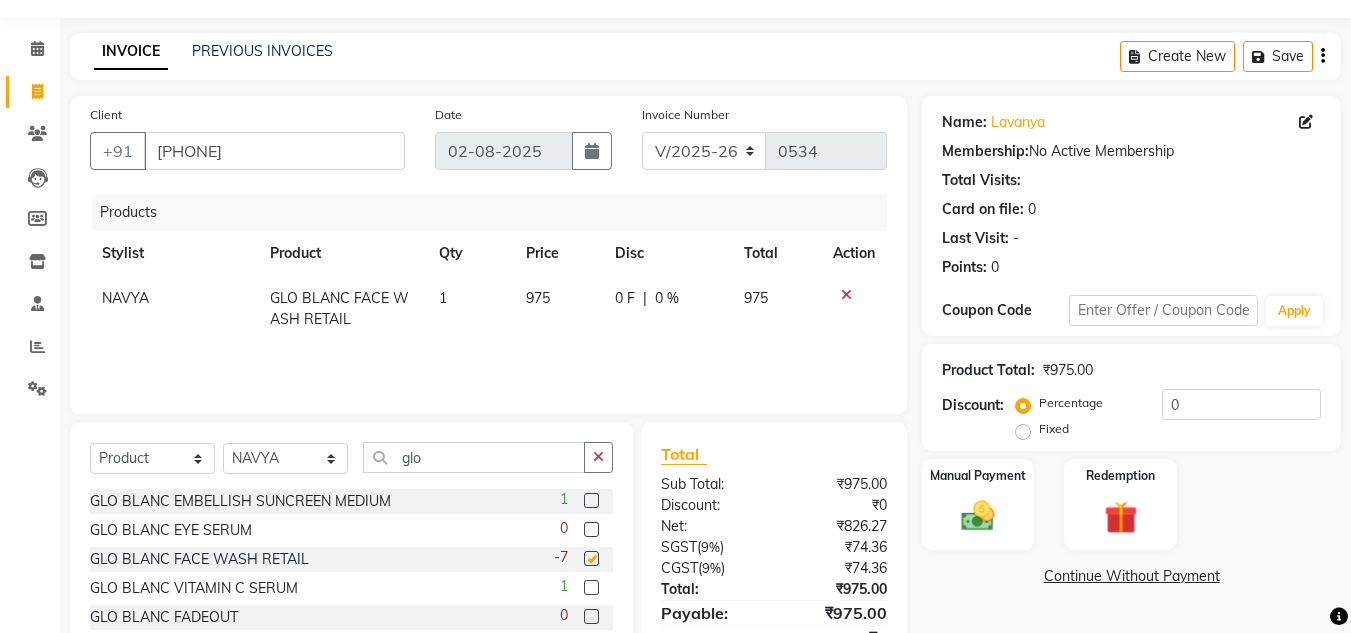 checkbox on "false" 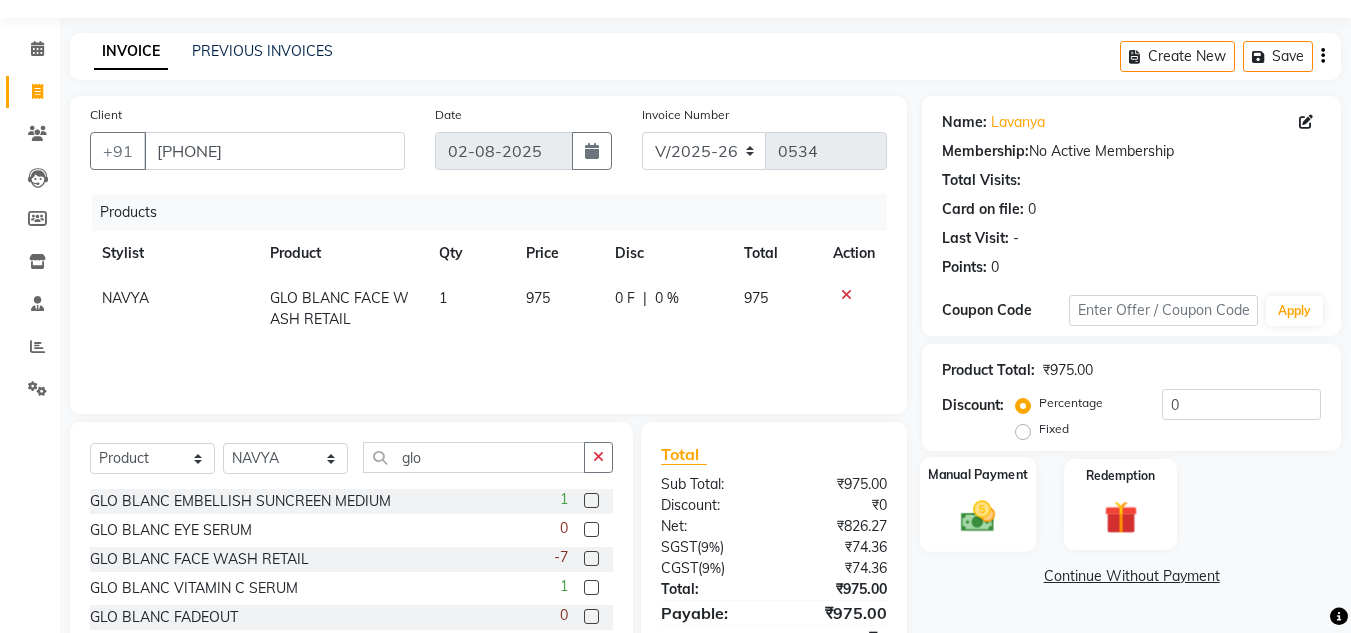 click on "Manual Payment" 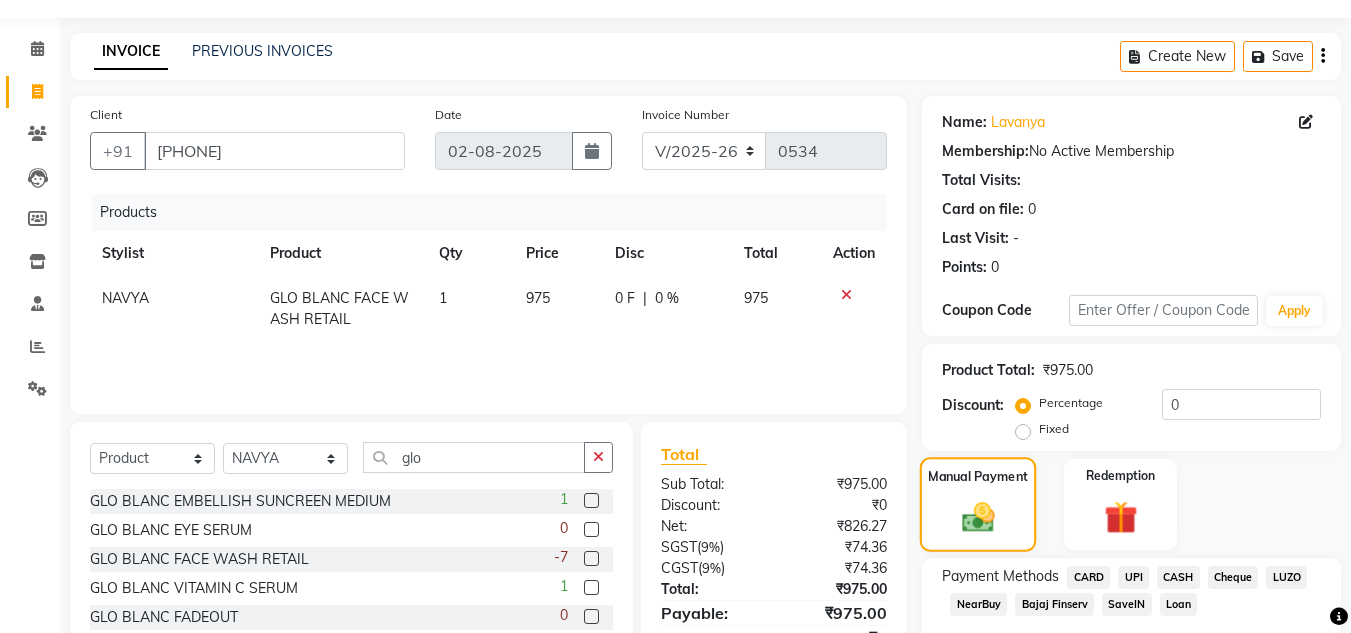 scroll, scrollTop: 170, scrollLeft: 0, axis: vertical 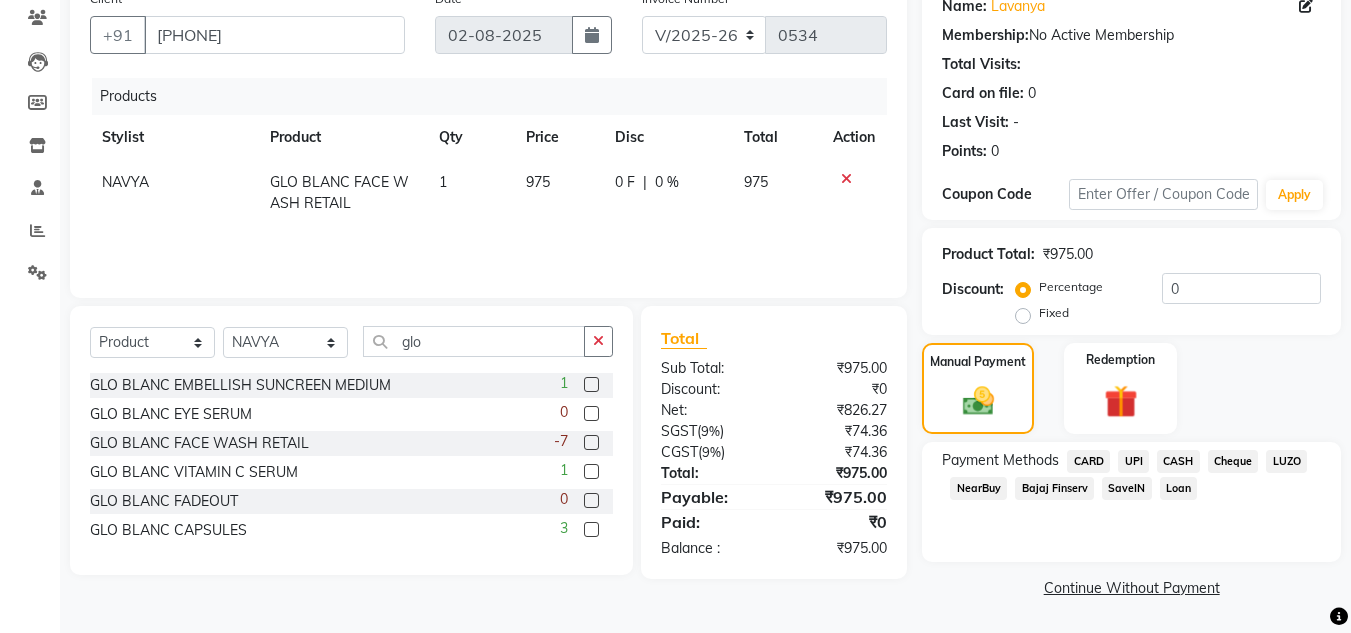 click on "UPI" 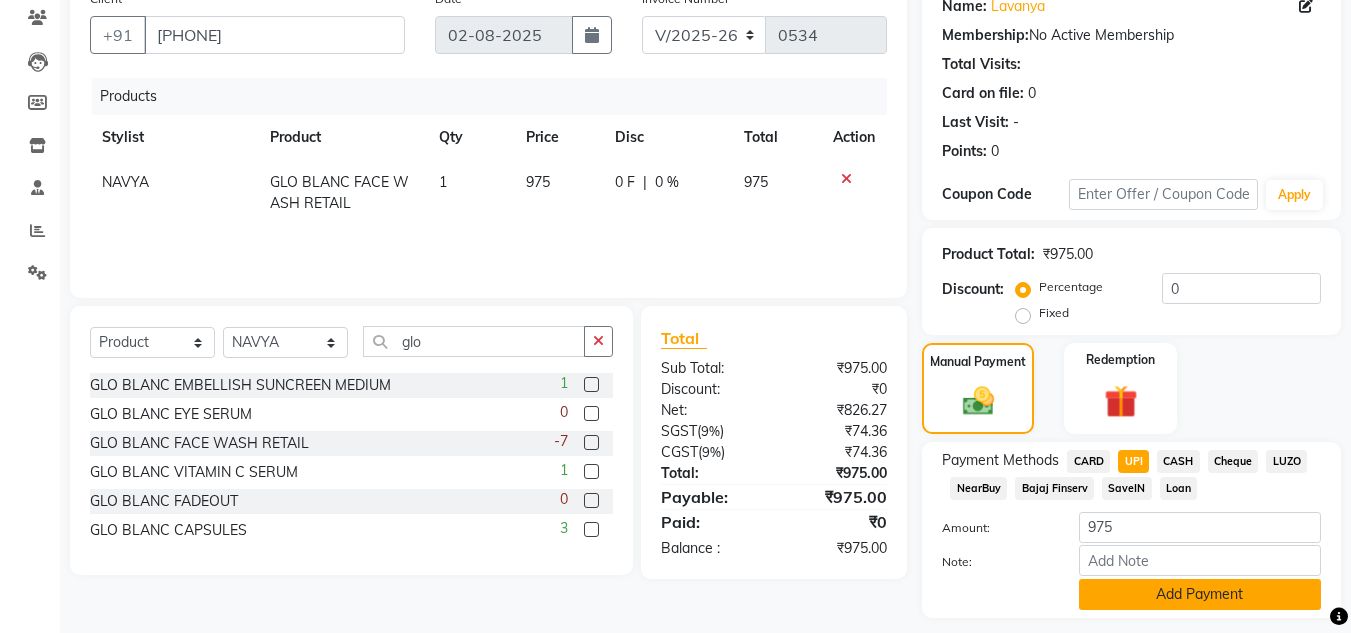 click on "Add Payment" 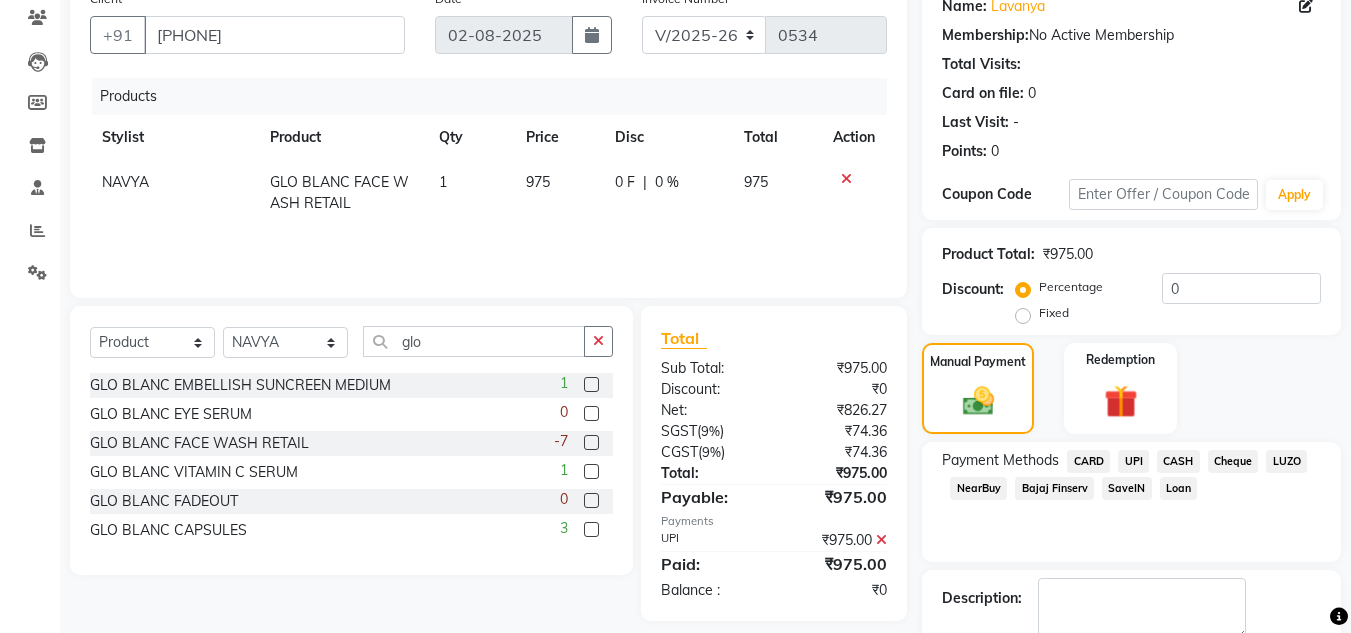scroll, scrollTop: 283, scrollLeft: 0, axis: vertical 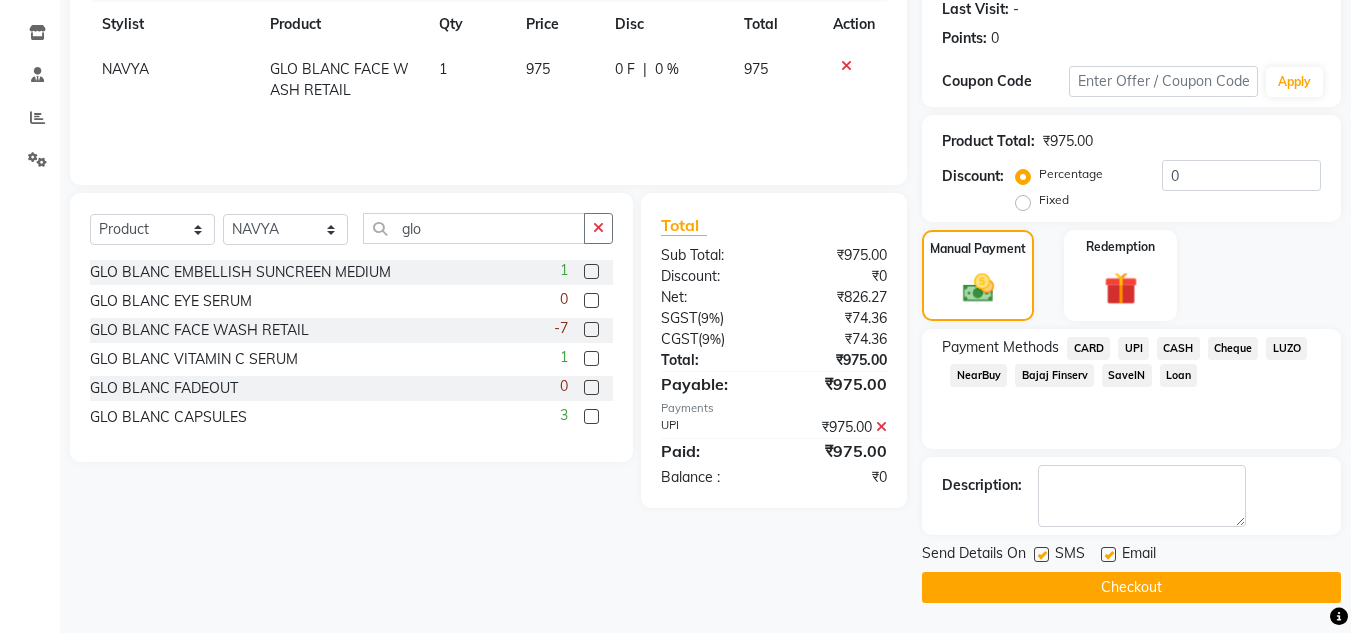 click on "Checkout" 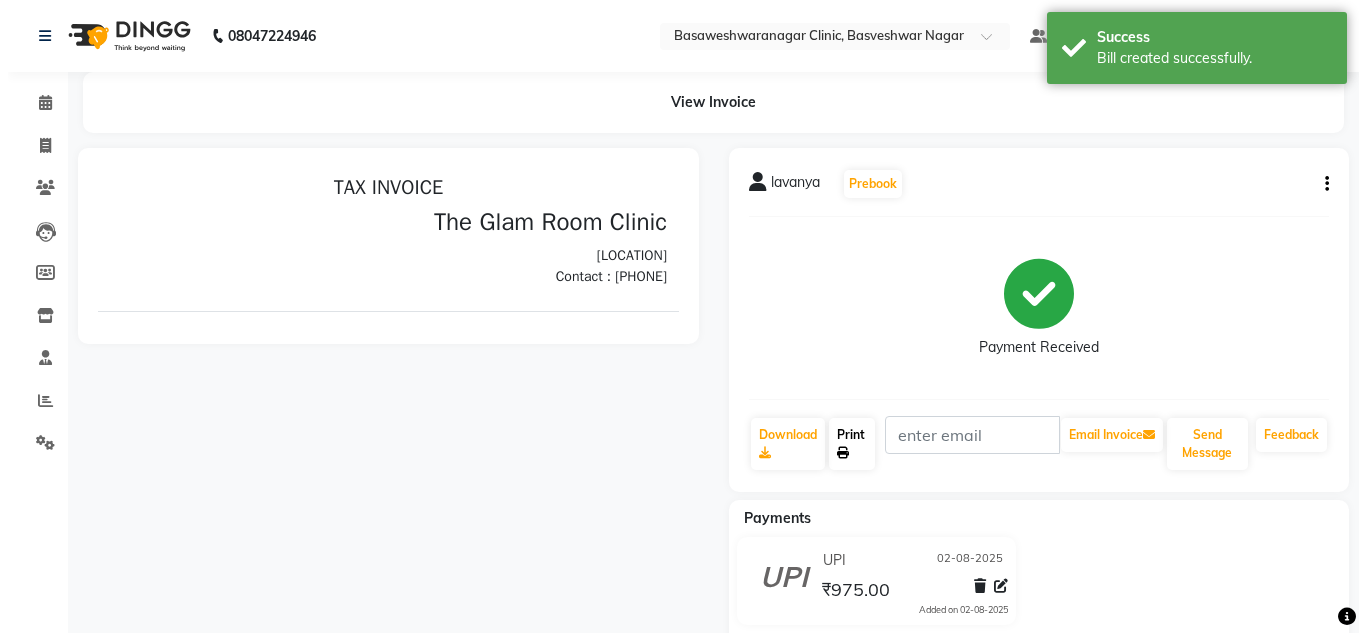 scroll, scrollTop: 0, scrollLeft: 0, axis: both 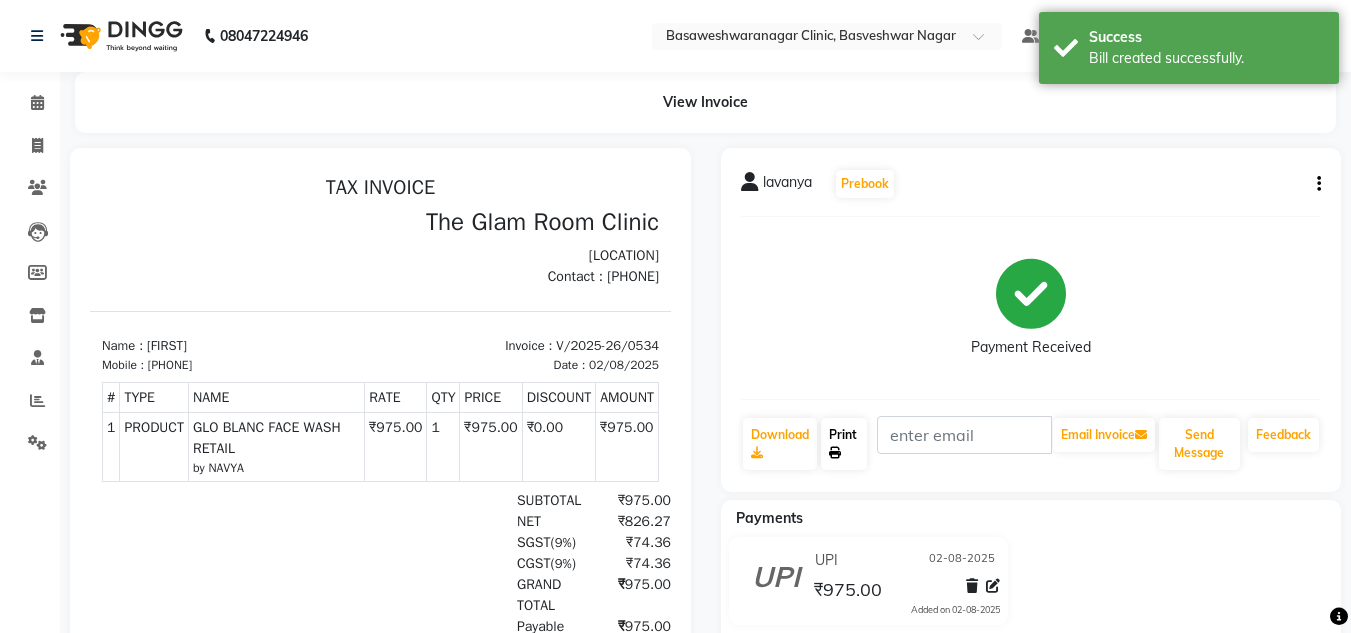 click on "Print" 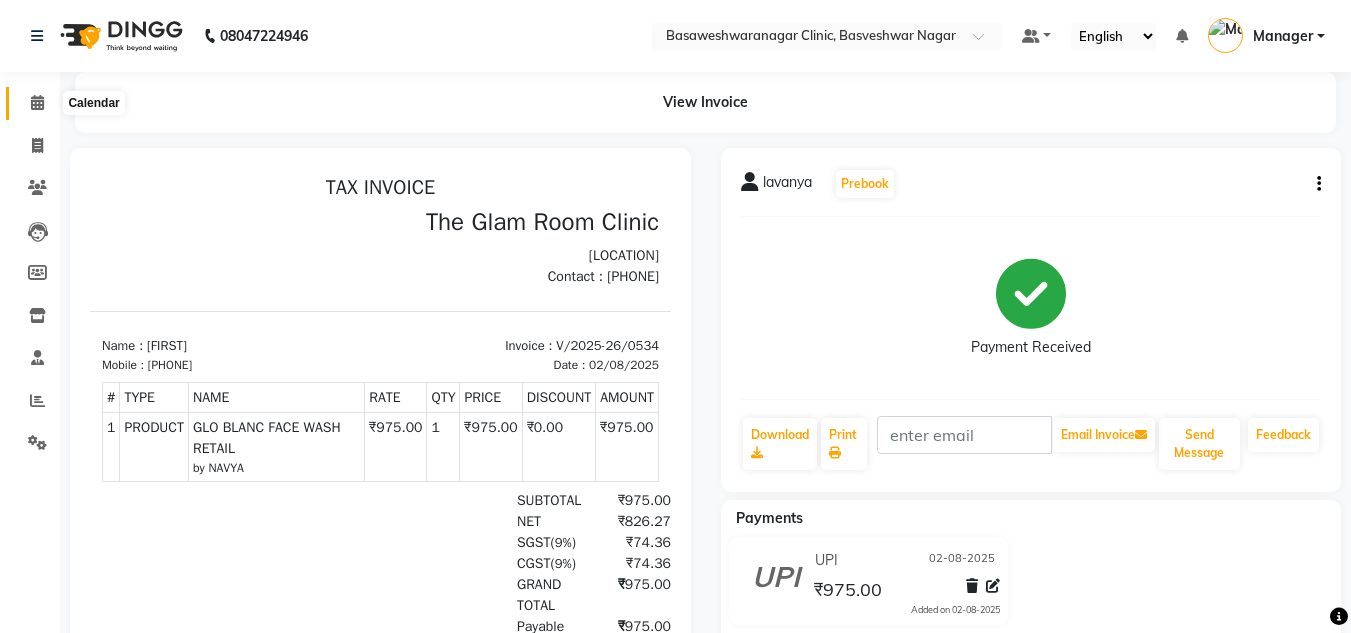click 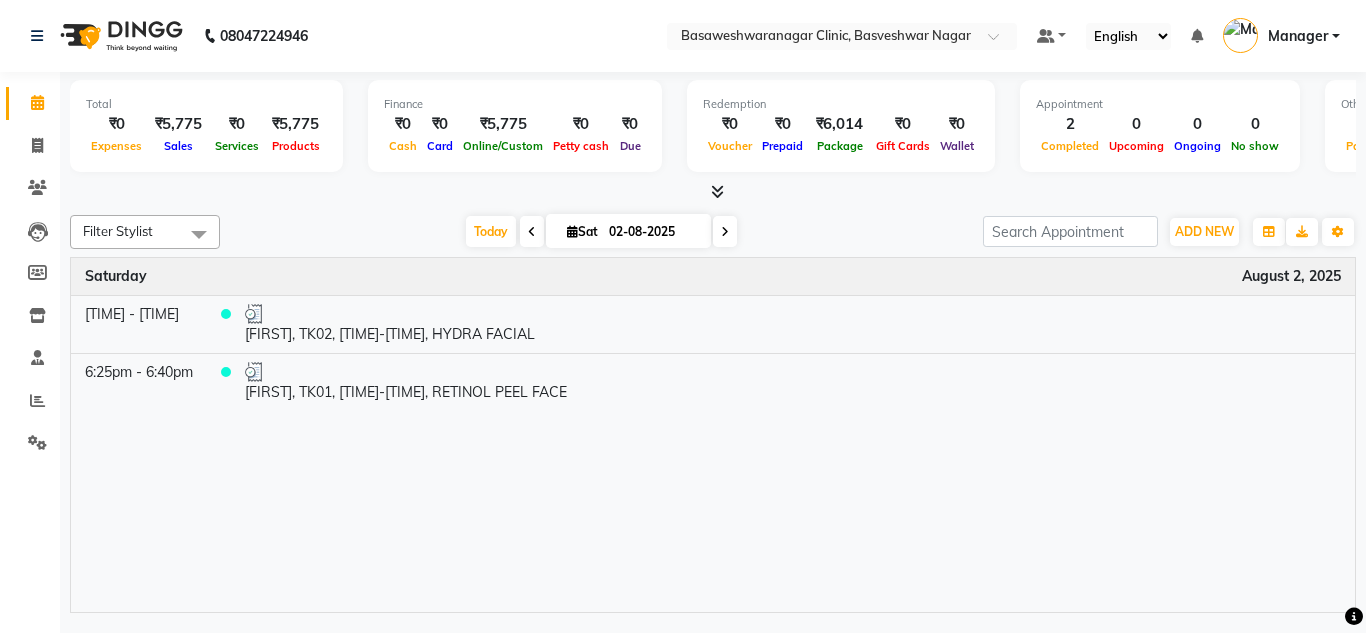 drag, startPoint x: 571, startPoint y: 504, endPoint x: 749, endPoint y: 646, distance: 227.70155 